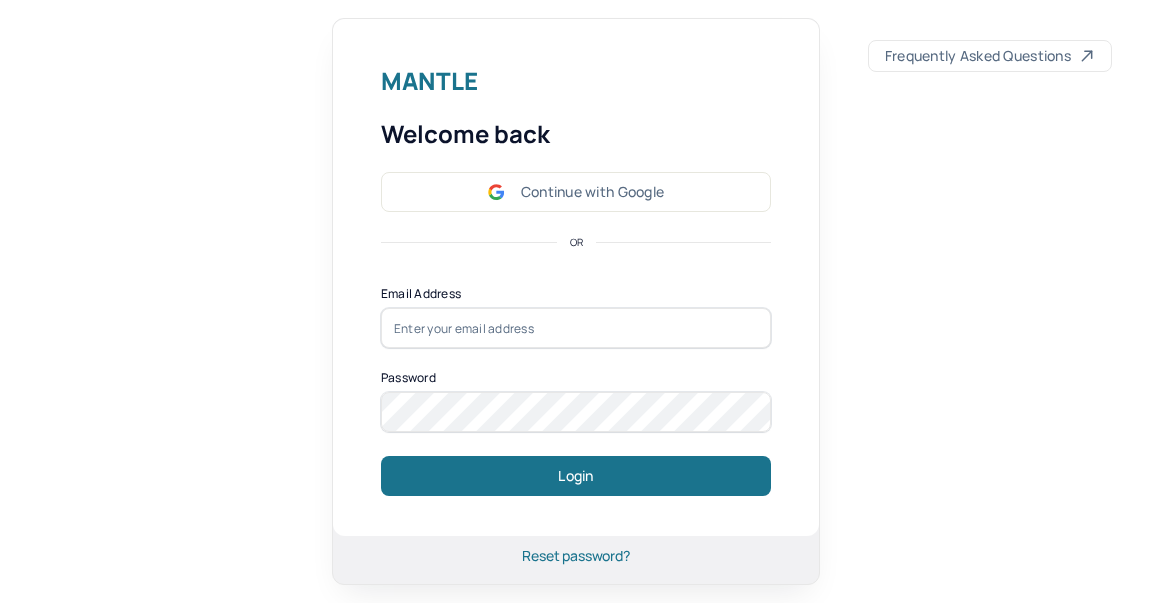 scroll, scrollTop: 0, scrollLeft: 0, axis: both 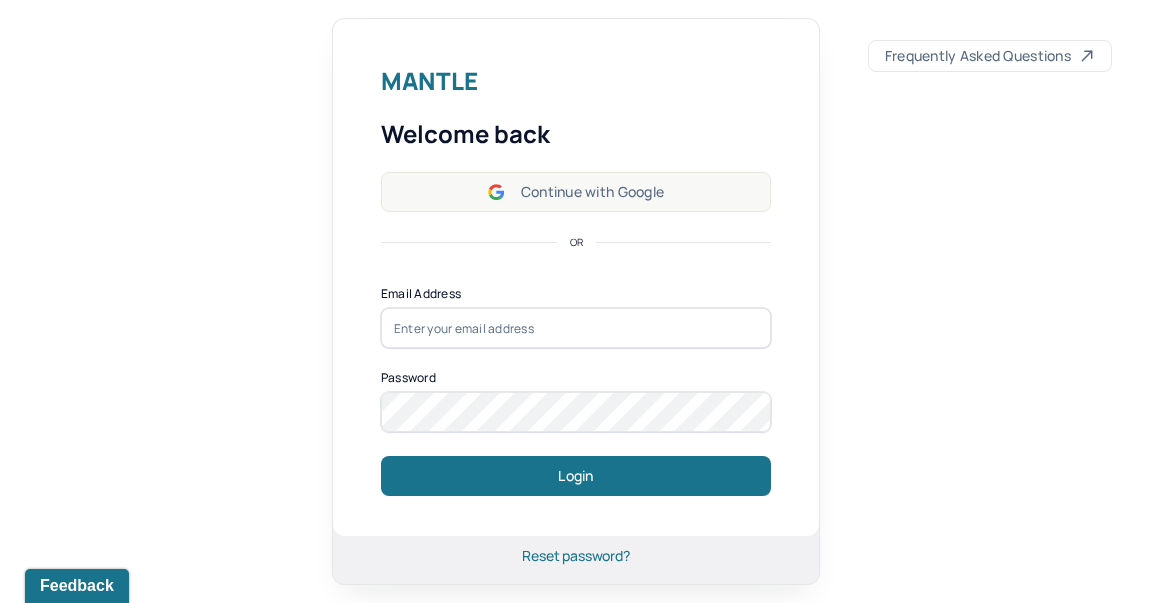 click on "Continue with Google" at bounding box center [576, 192] 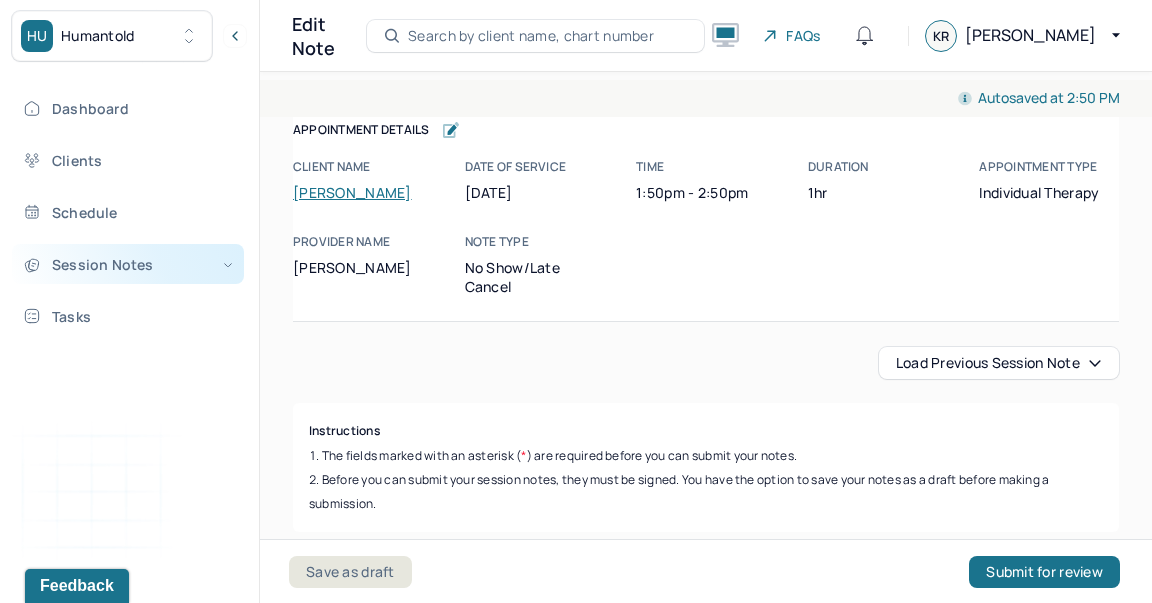 click on "Session Notes" at bounding box center (128, 264) 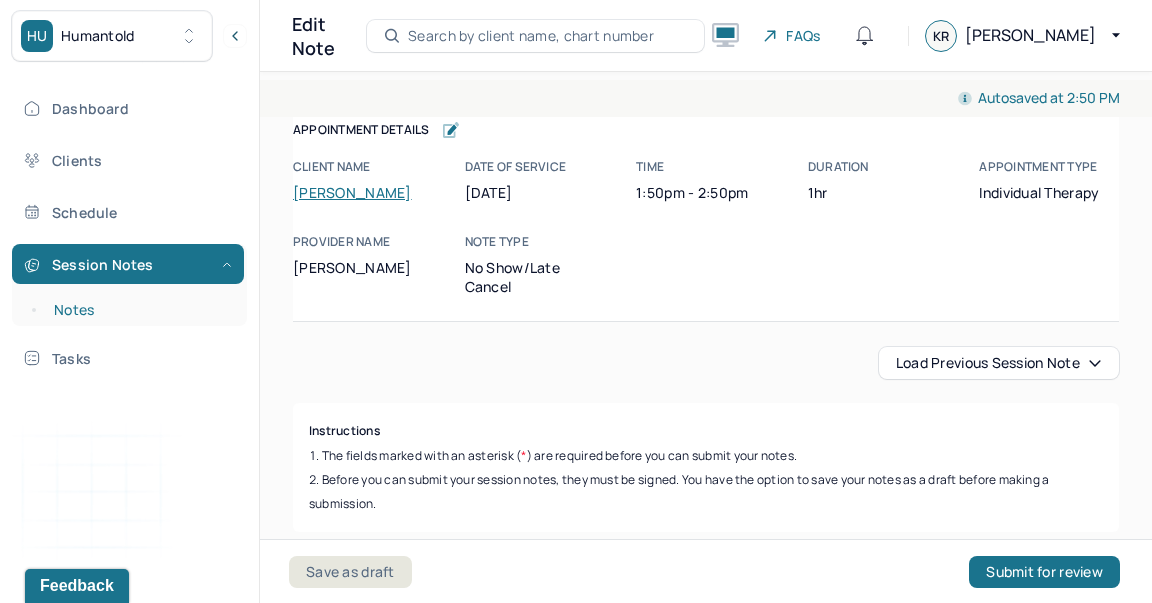 click on "Notes" at bounding box center (139, 310) 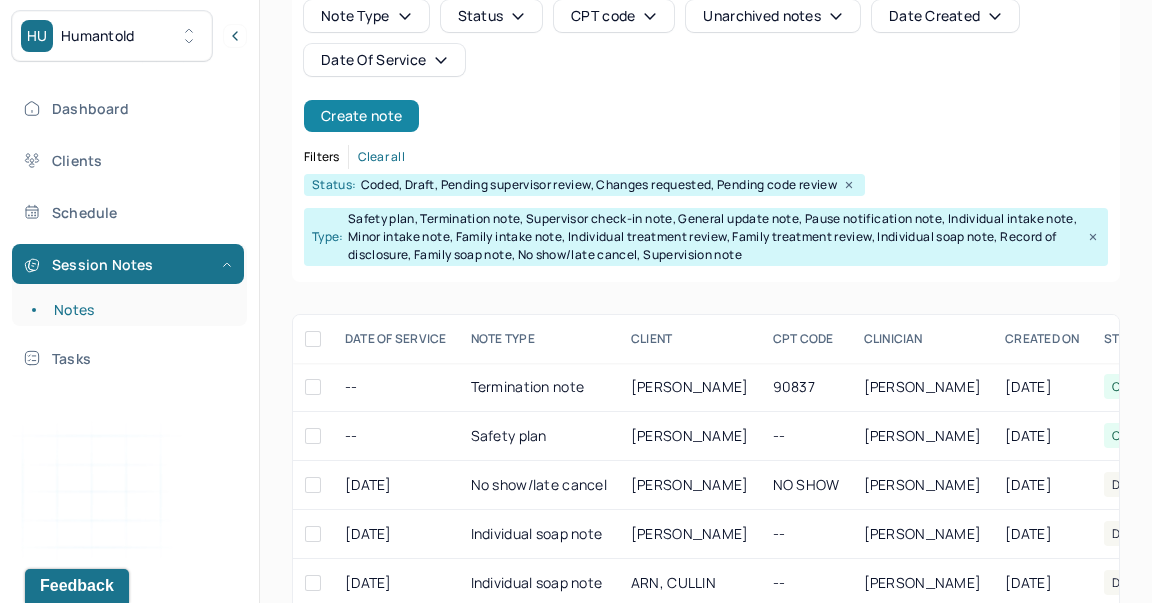 scroll, scrollTop: 198, scrollLeft: 0, axis: vertical 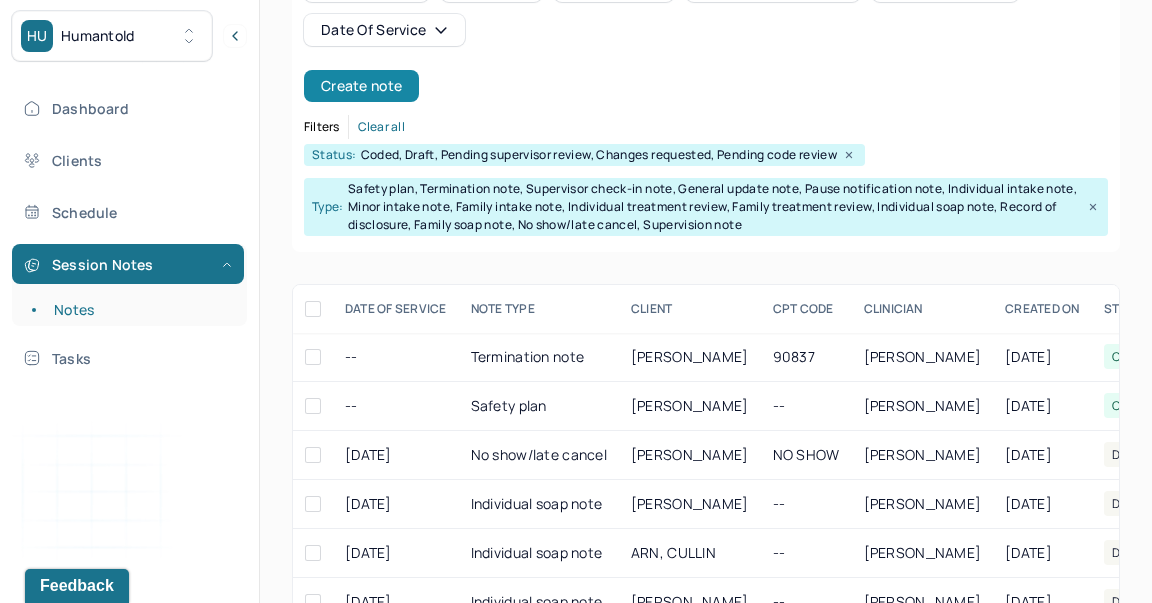 click on "Create note" at bounding box center (361, 86) 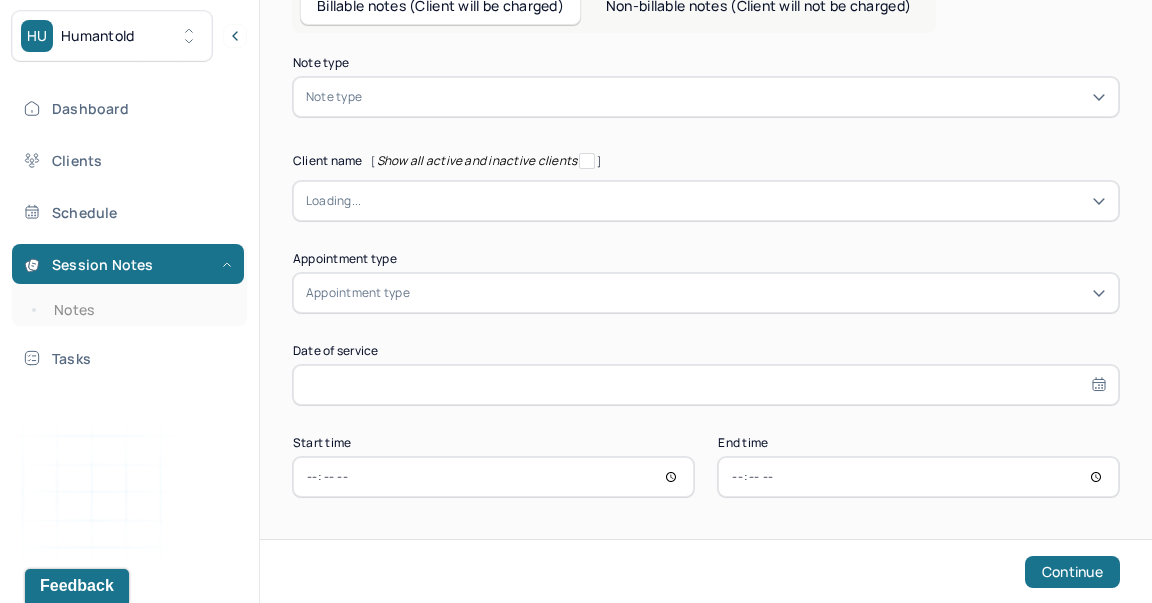 scroll, scrollTop: 117, scrollLeft: 0, axis: vertical 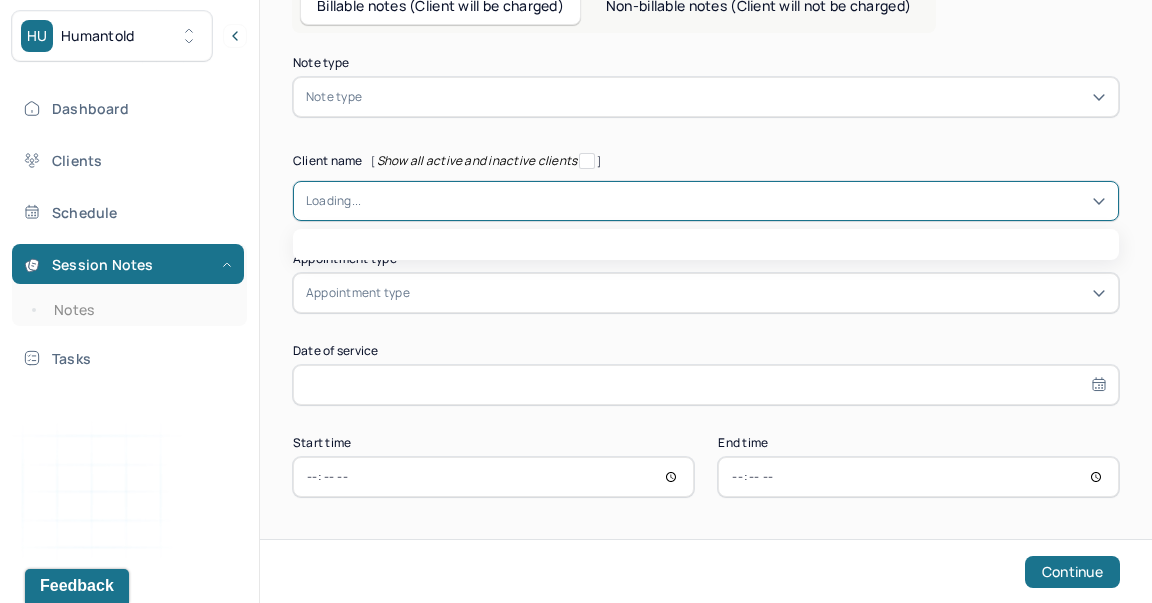 click at bounding box center (736, 97) 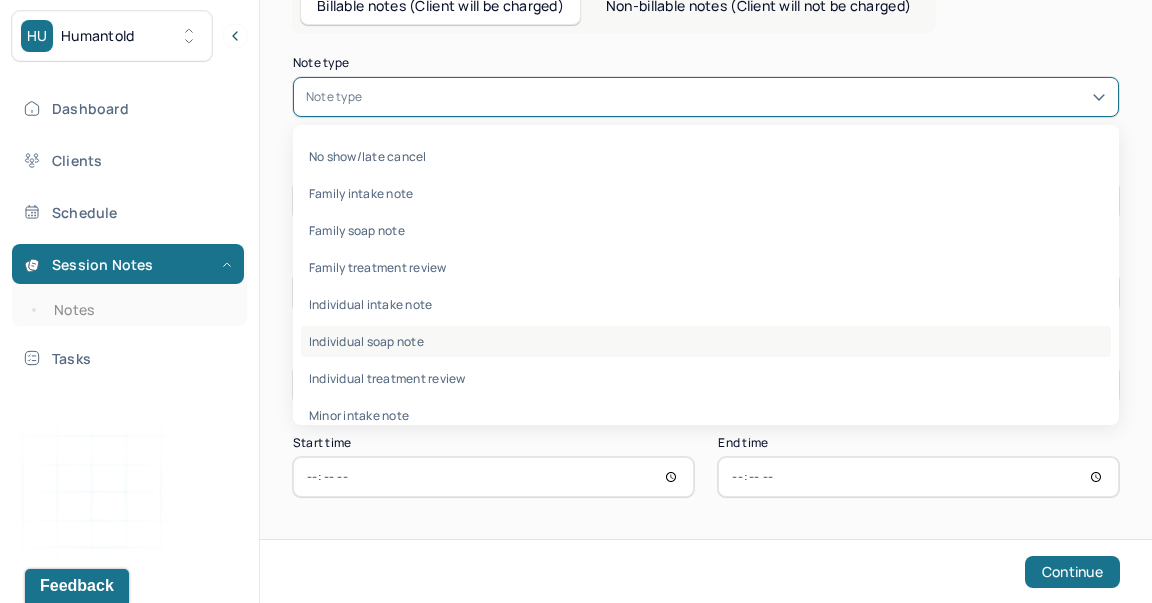 click on "Individual soap note" at bounding box center (706, 341) 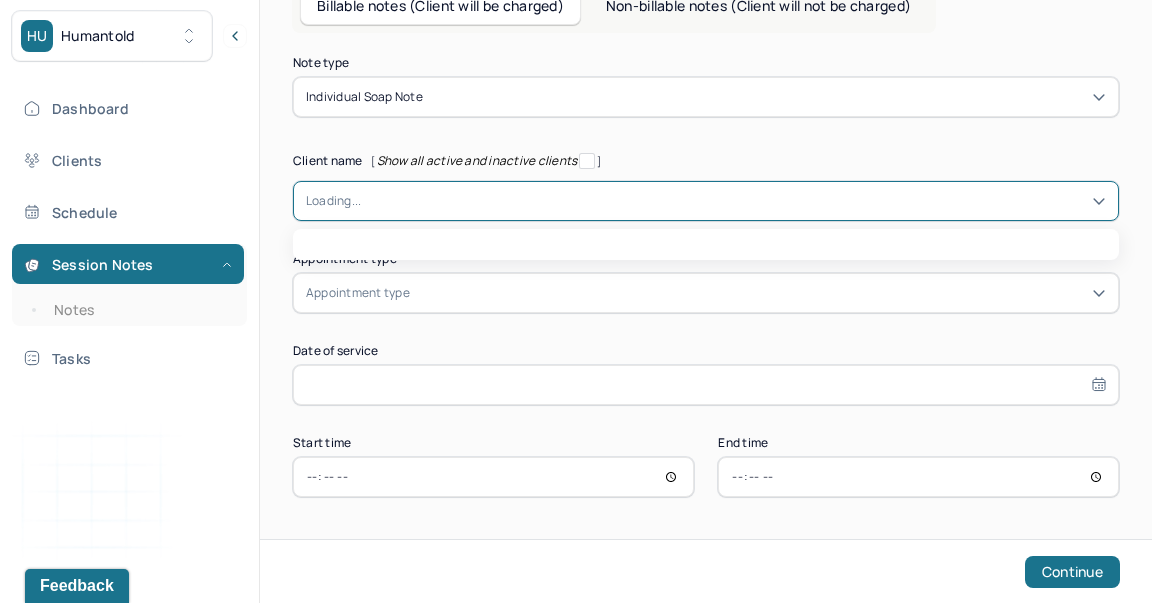 click on "Loading..." at bounding box center [706, 201] 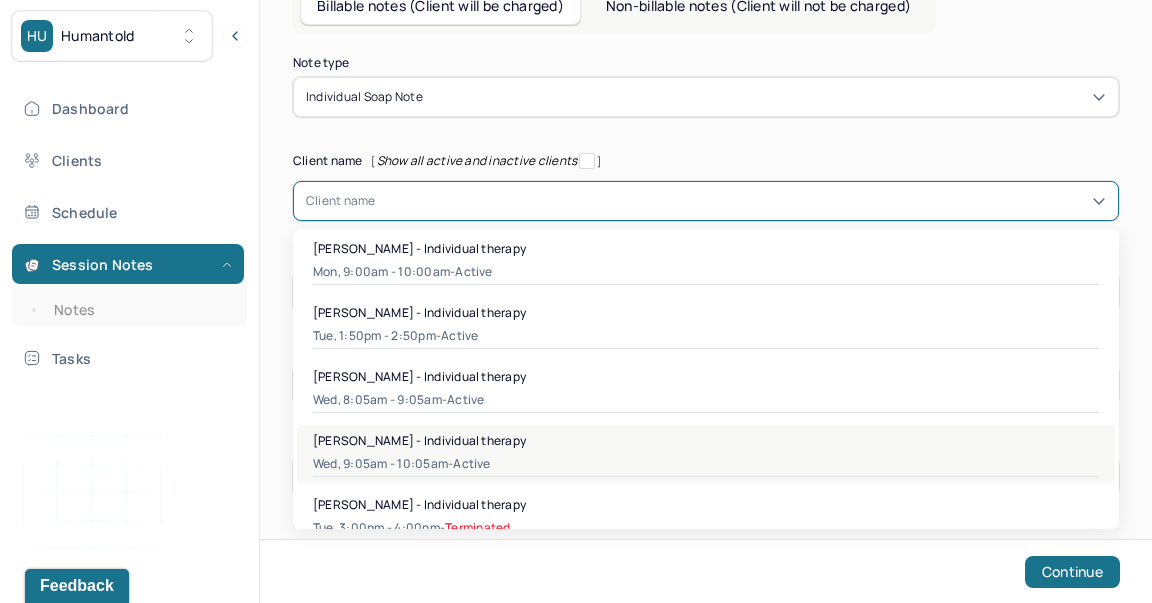 click on "[PERSON_NAME] - Individual therapy Mon, 9:00am - 10:00am  -  active [PERSON_NAME] - Individual therapy Tue, 1:50pm - 2:50pm  -  active [PERSON_NAME] - Individual therapy Wed, 8:05am - 9:05am  -  active [PERSON_NAME] - Individual therapy Wed, 9:05am - 10:05am  -  active [PERSON_NAME] - Individual therapy Tue, 3:00pm - 4:00pm  -  Terminated [PERSON_NAME] - Individual therapy Mon, 3:20pm - 4:20pm  -  active [PERSON_NAME] - Individual therapy Thu, 9:05am - 10:05am  -  active Cullin Arn - Individual therapy Tue, 10:00am - 11:00am  -  active [PERSON_NAME] - Individual therapy Wed, 10:05am - 11:05am  -  active [PERSON_NAME] - Individual therapy Fri, 8:45am - 9:45am  -  active [PERSON_NAME] - Individual therapy Mon, 10:10am - 11:10am  -  active [PERSON_NAME] - Individual therapy Fri, 9:50am - 10:50am  -  active [PERSON_NAME] - Individual therapy Wed, 11:15am - 12:10pm  -  Terminated [PERSON_NAME] - Individual therapy Tue, 8:00am - 9:00am  -  active [PERSON_NAME] - [MEDICAL_DATA] Mon, 4:20pm - 5:20pm" at bounding box center [706, 379] 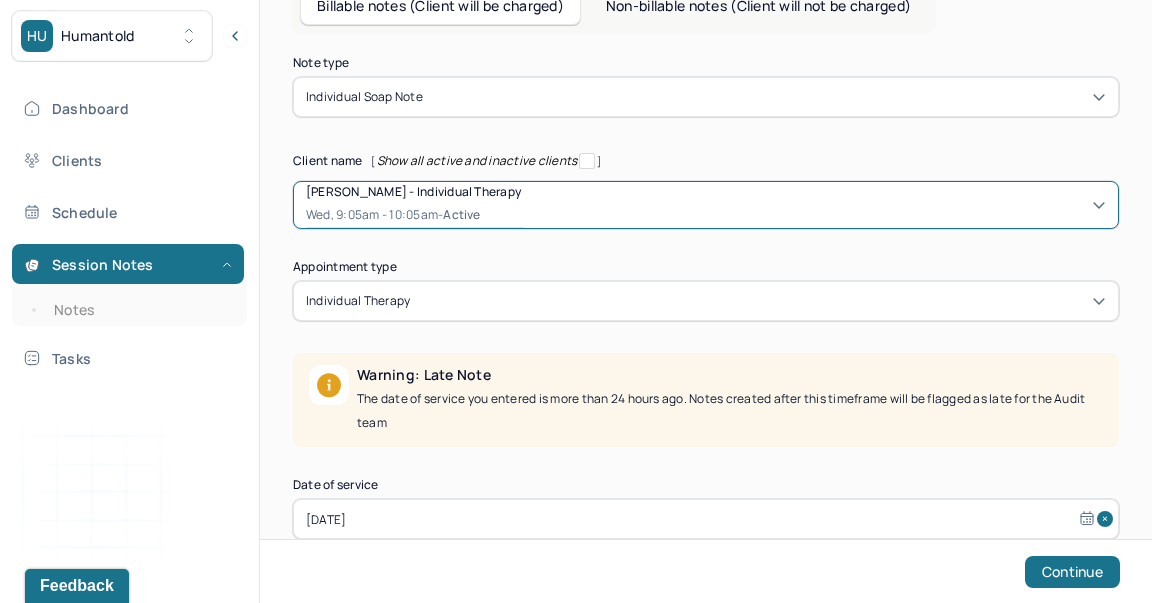 scroll, scrollTop: 222, scrollLeft: 0, axis: vertical 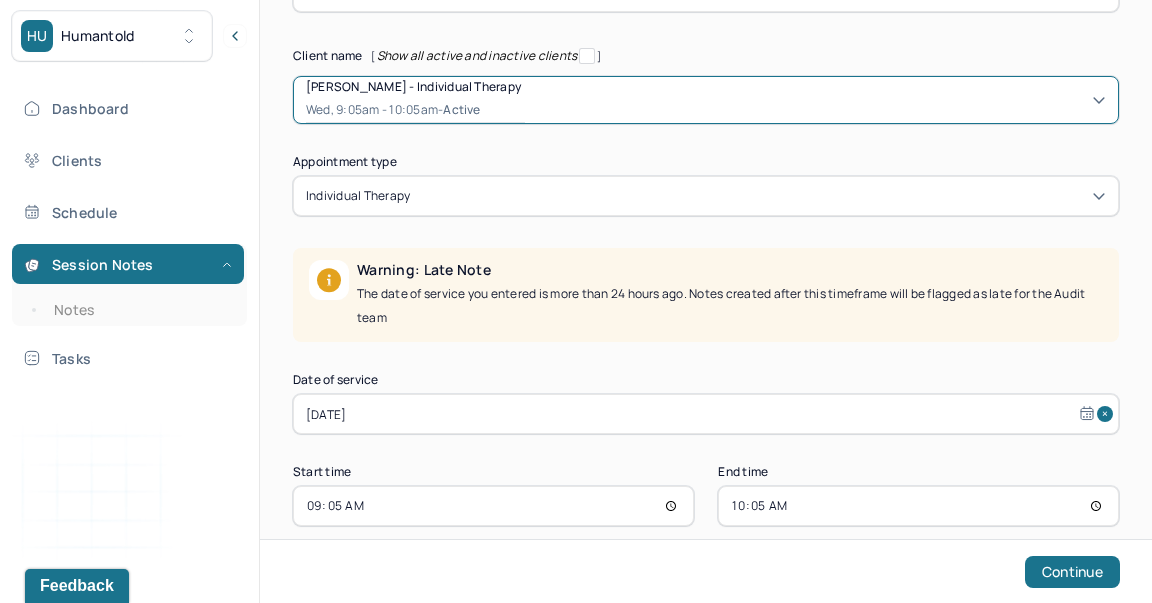 click on "[DATE]" at bounding box center (706, 414) 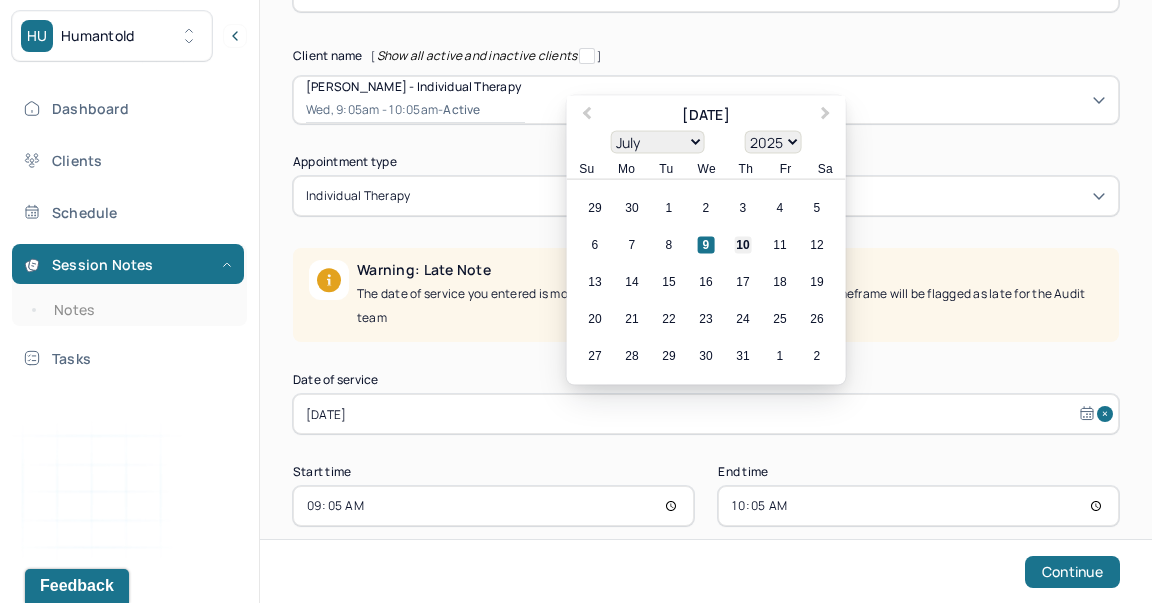 click on "10" at bounding box center (743, 245) 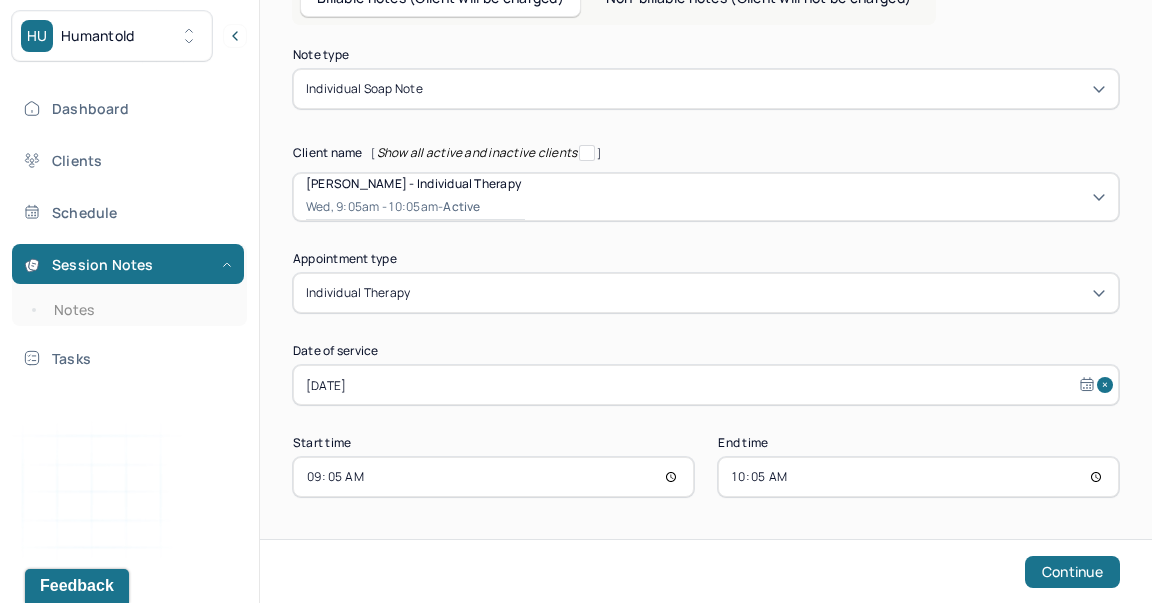 scroll, scrollTop: 123, scrollLeft: 0, axis: vertical 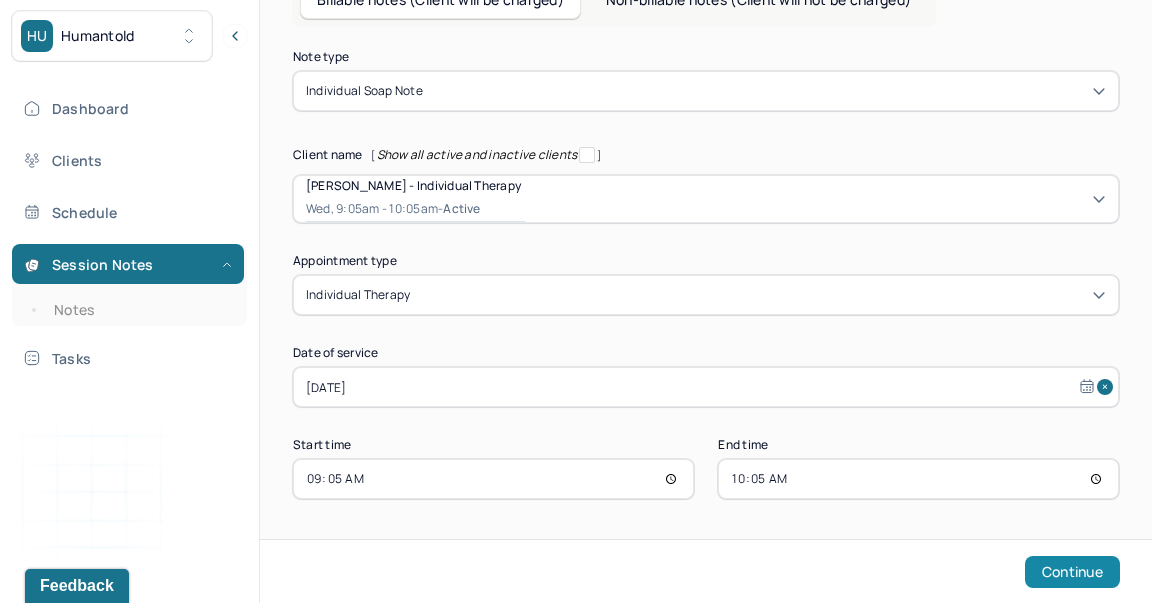 click on "Continue" at bounding box center [1072, 572] 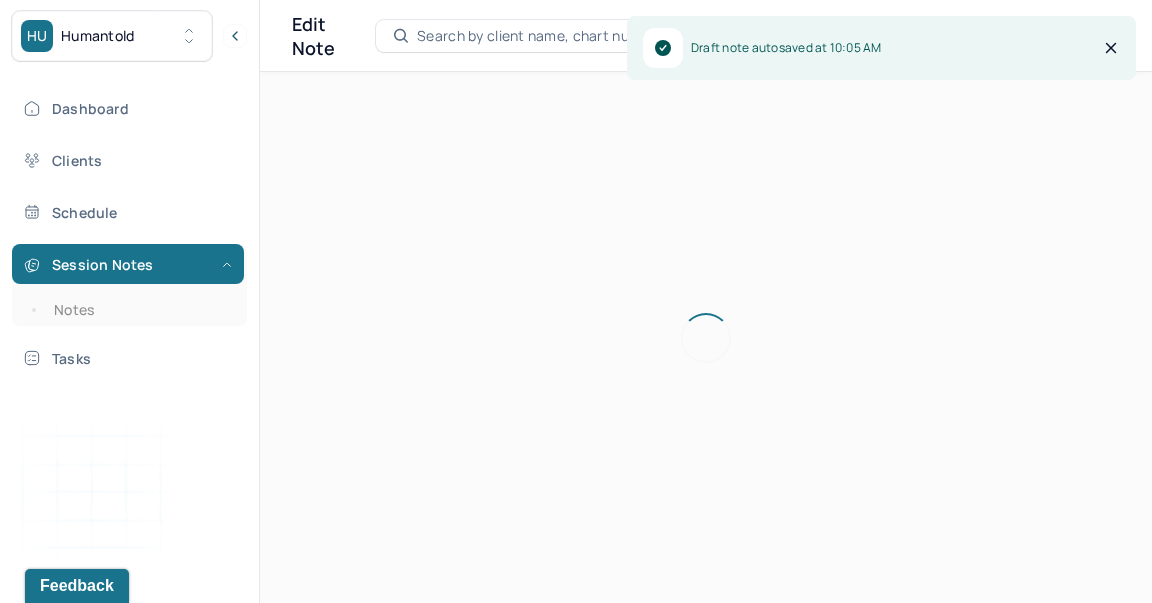 scroll, scrollTop: 0, scrollLeft: 0, axis: both 